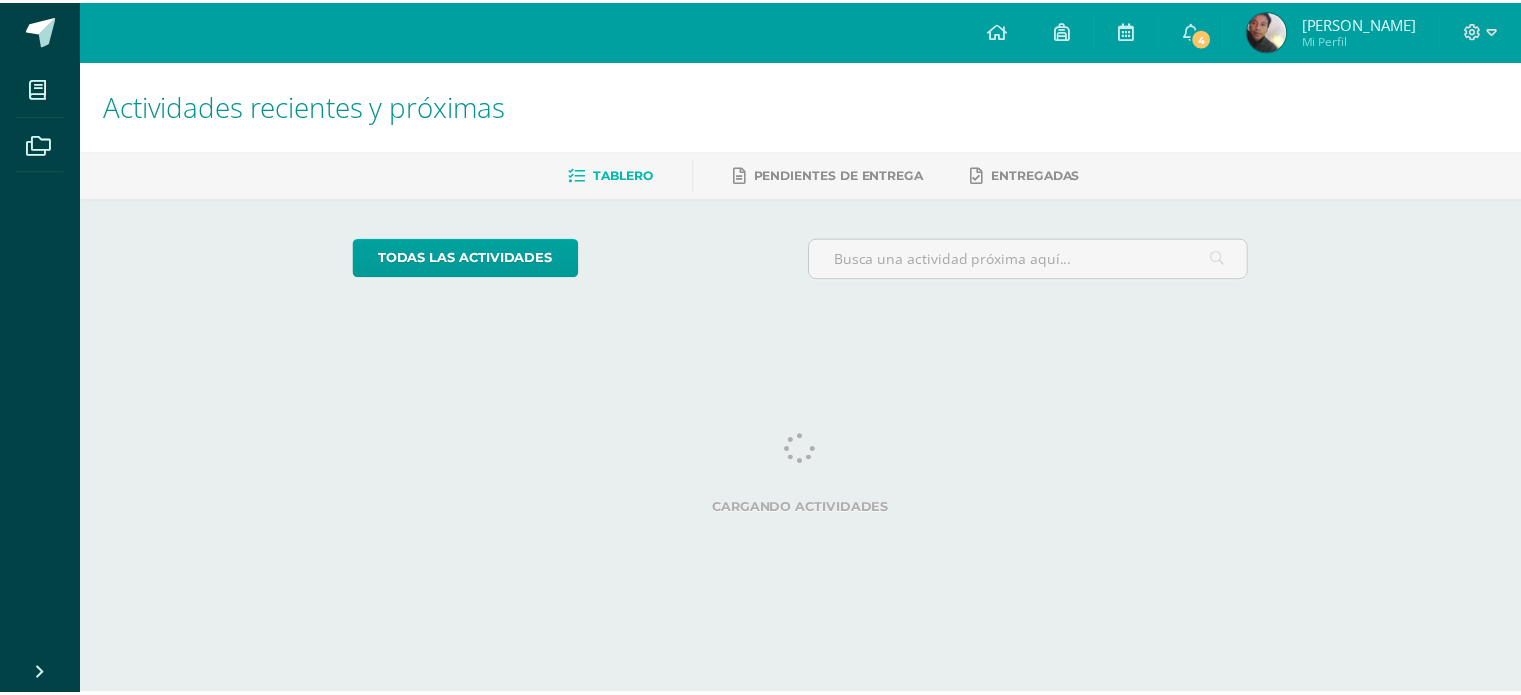 scroll, scrollTop: 0, scrollLeft: 0, axis: both 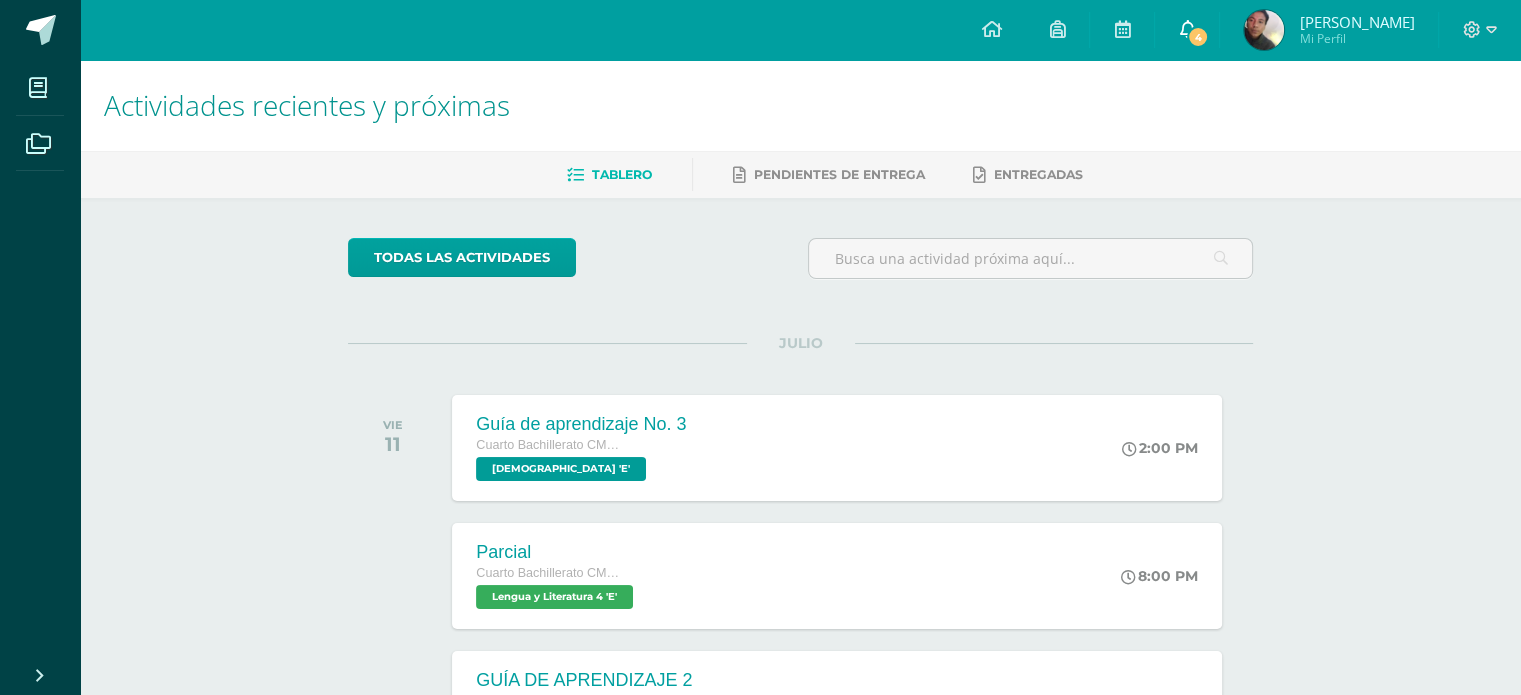 click at bounding box center (1187, 29) 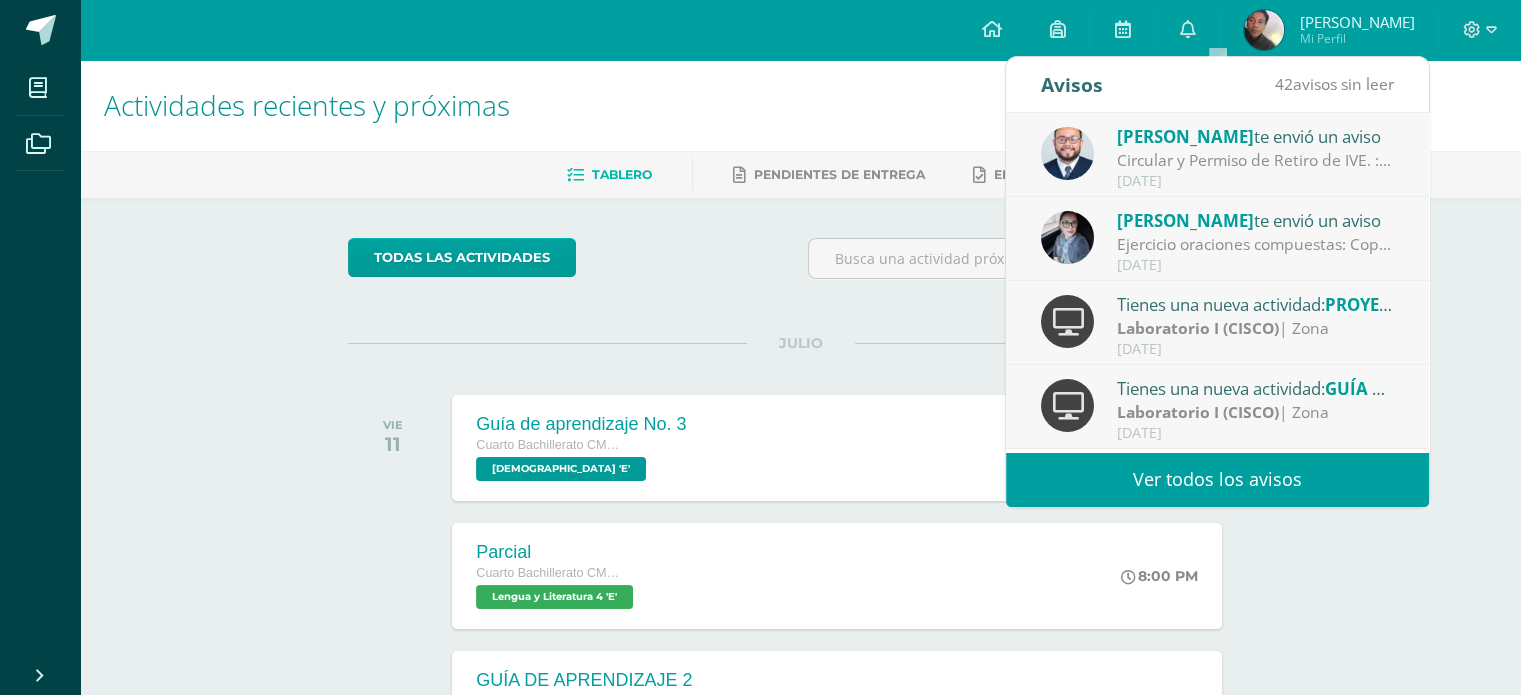 scroll, scrollTop: 100, scrollLeft: 0, axis: vertical 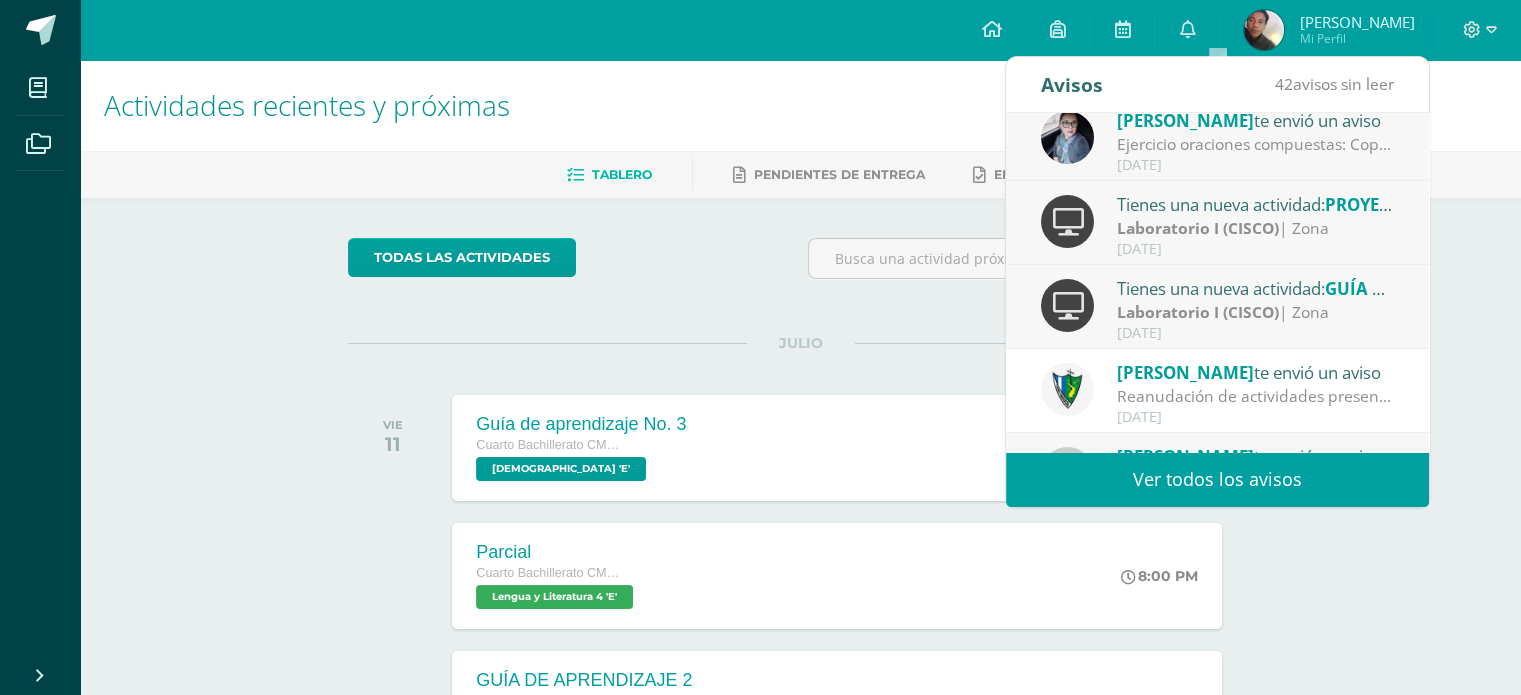 click on "Laboratorio I (CISCO)" at bounding box center [1198, 228] 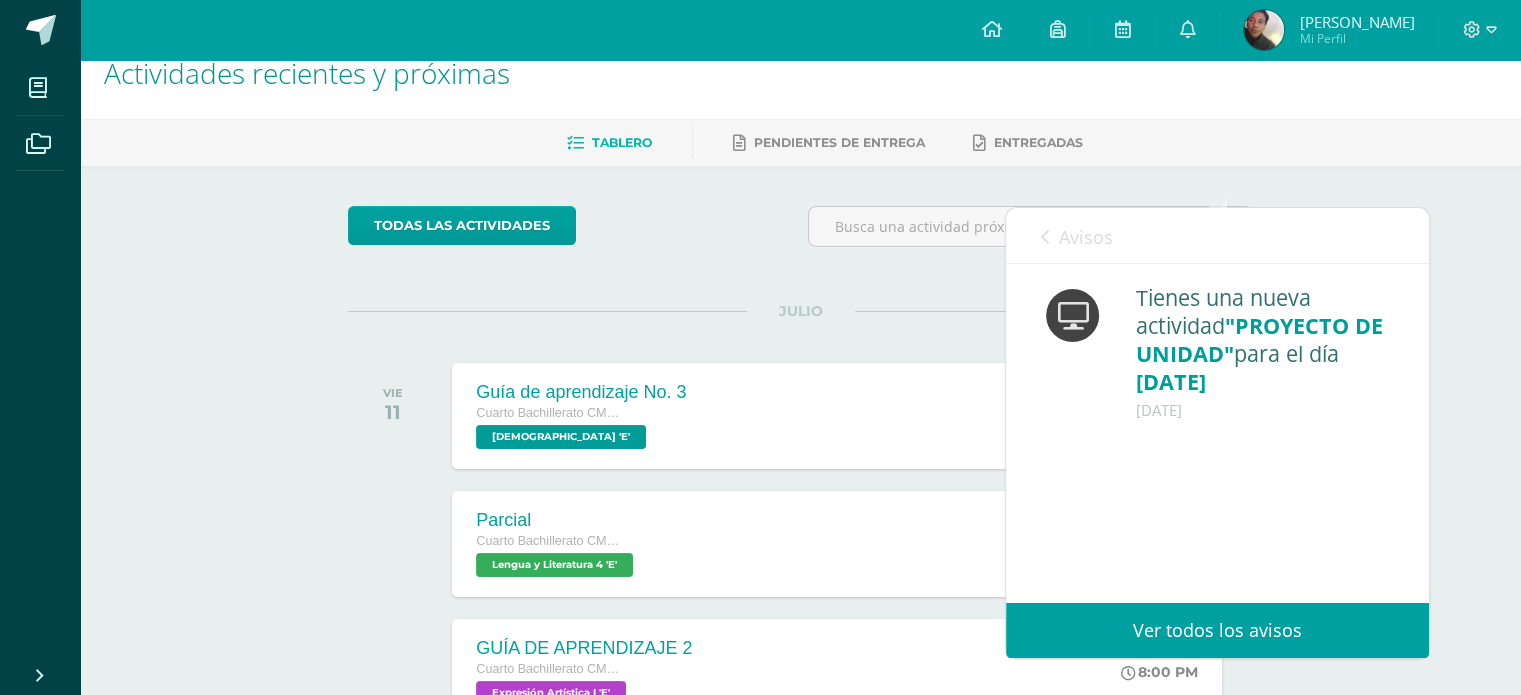 scroll, scrollTop: 0, scrollLeft: 0, axis: both 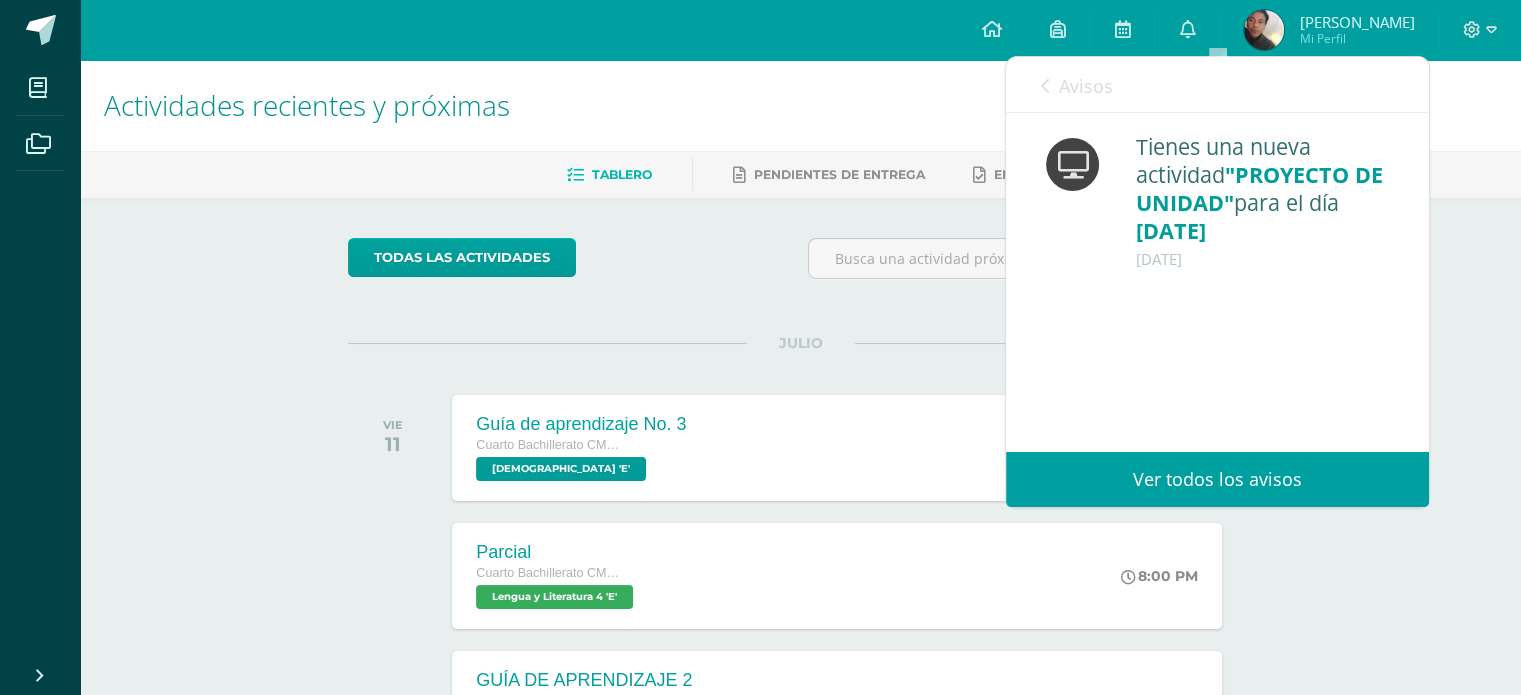 click at bounding box center (1045, 86) 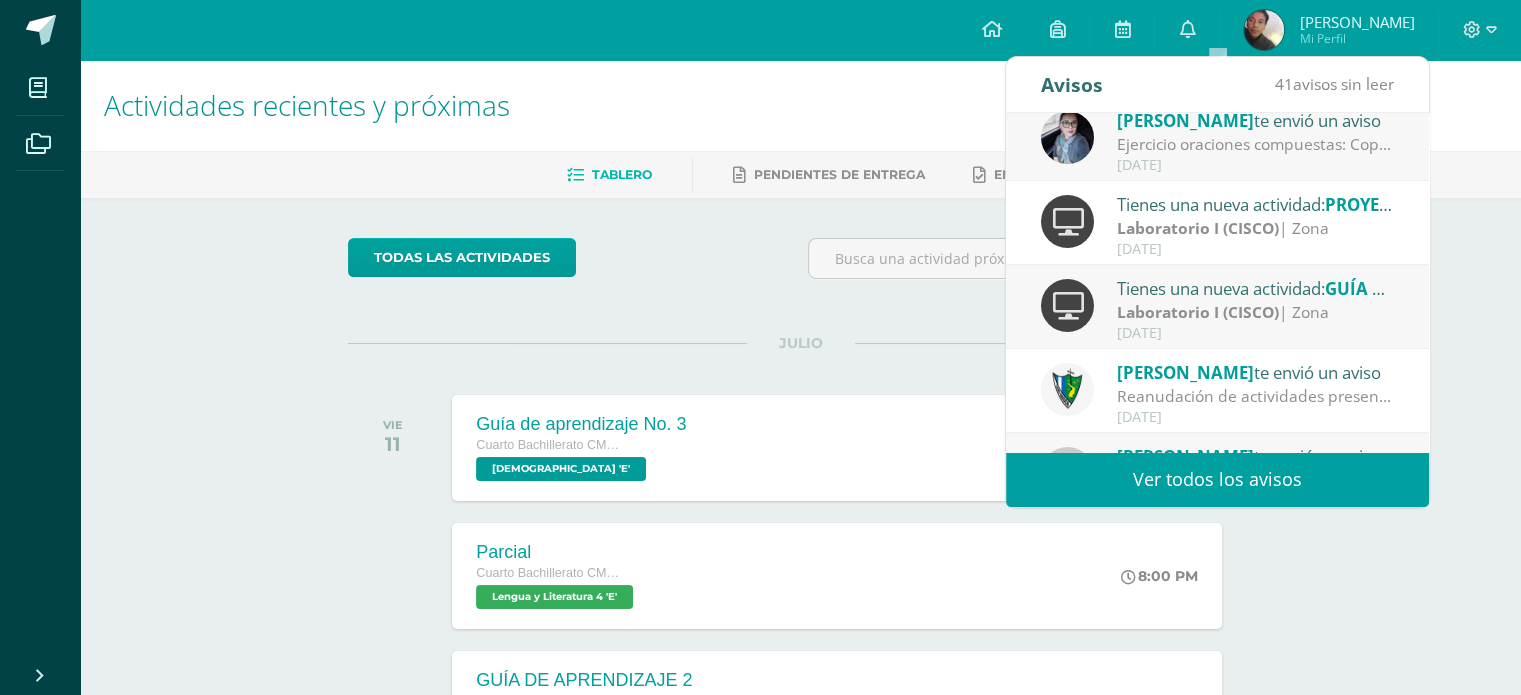 click on "Tienes una nueva actividad:  GUÍA DE APRENDIZAJE 4" at bounding box center (1256, 288) 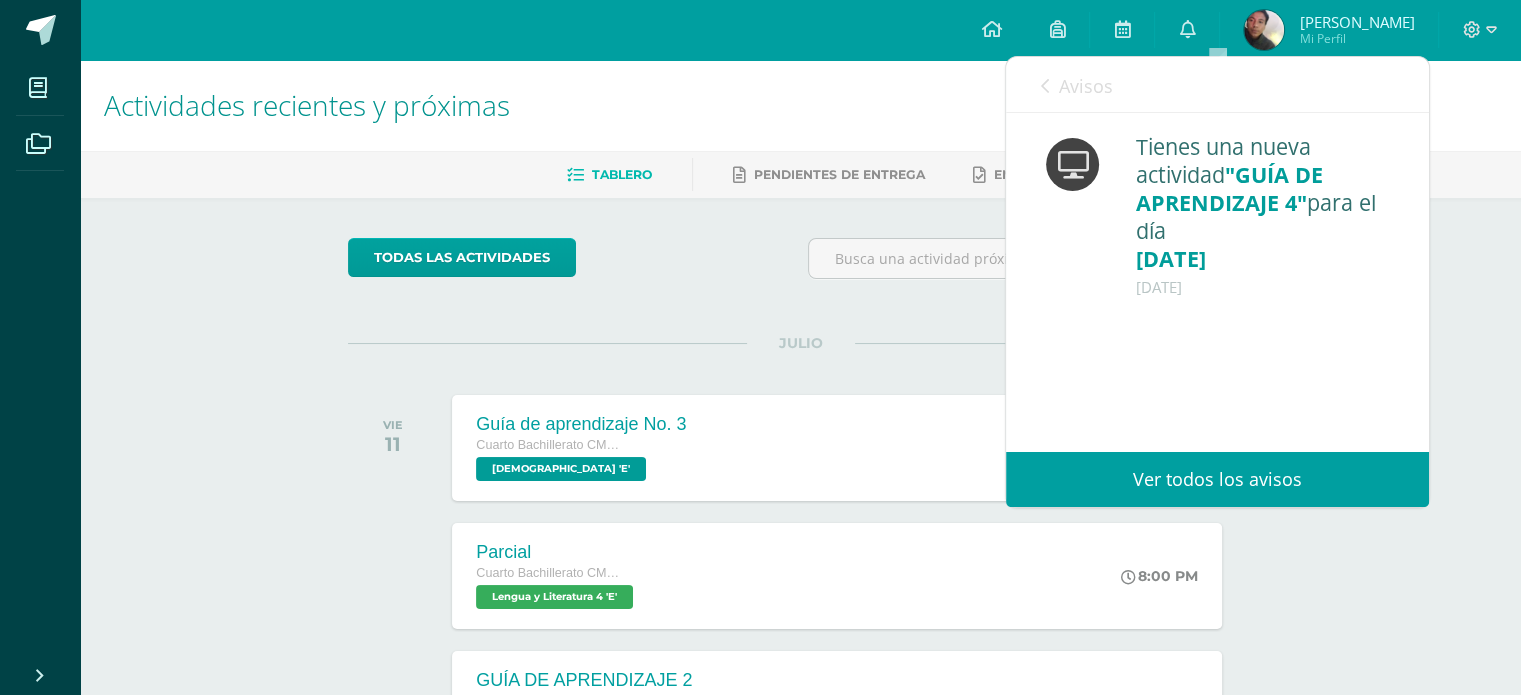 click on "Avisos 40  avisos sin leer
Avisos" at bounding box center (1217, 85) 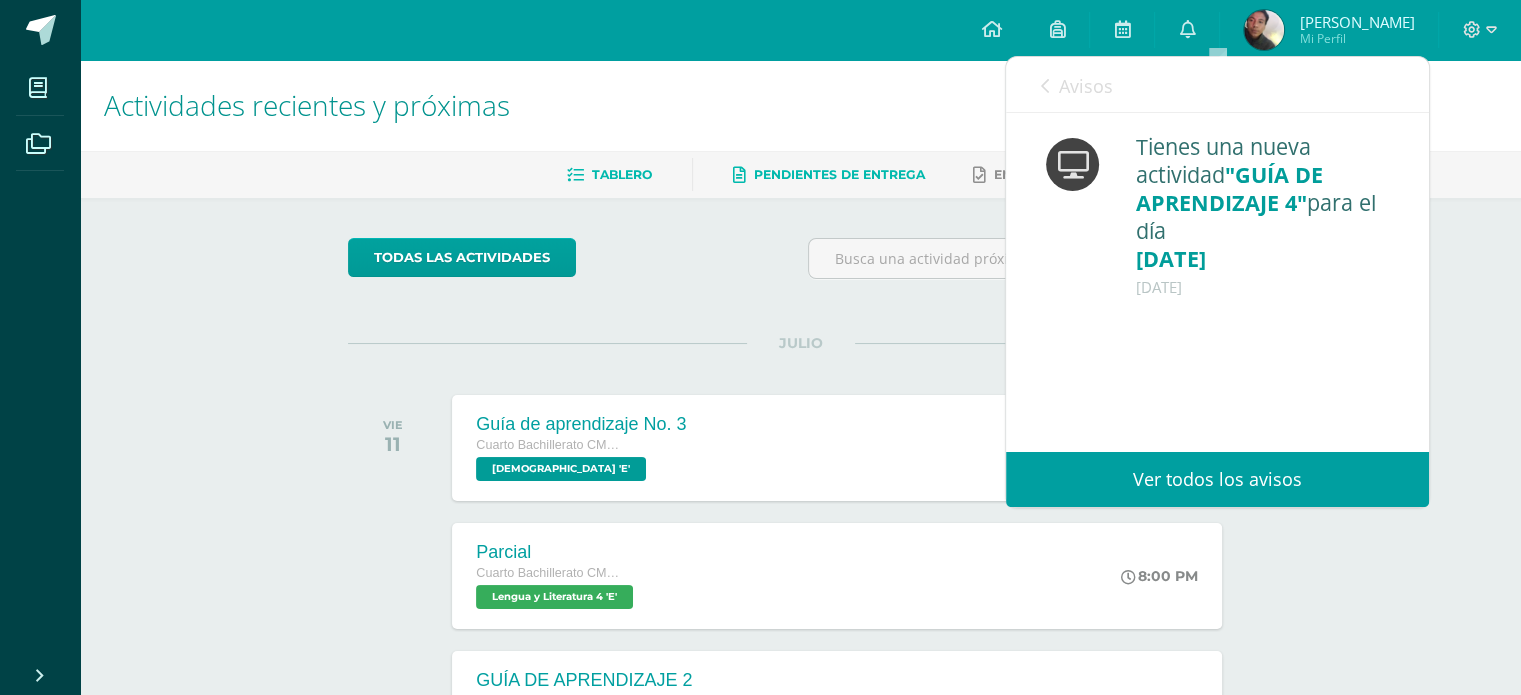 click on "Pendientes de entrega" at bounding box center (829, 175) 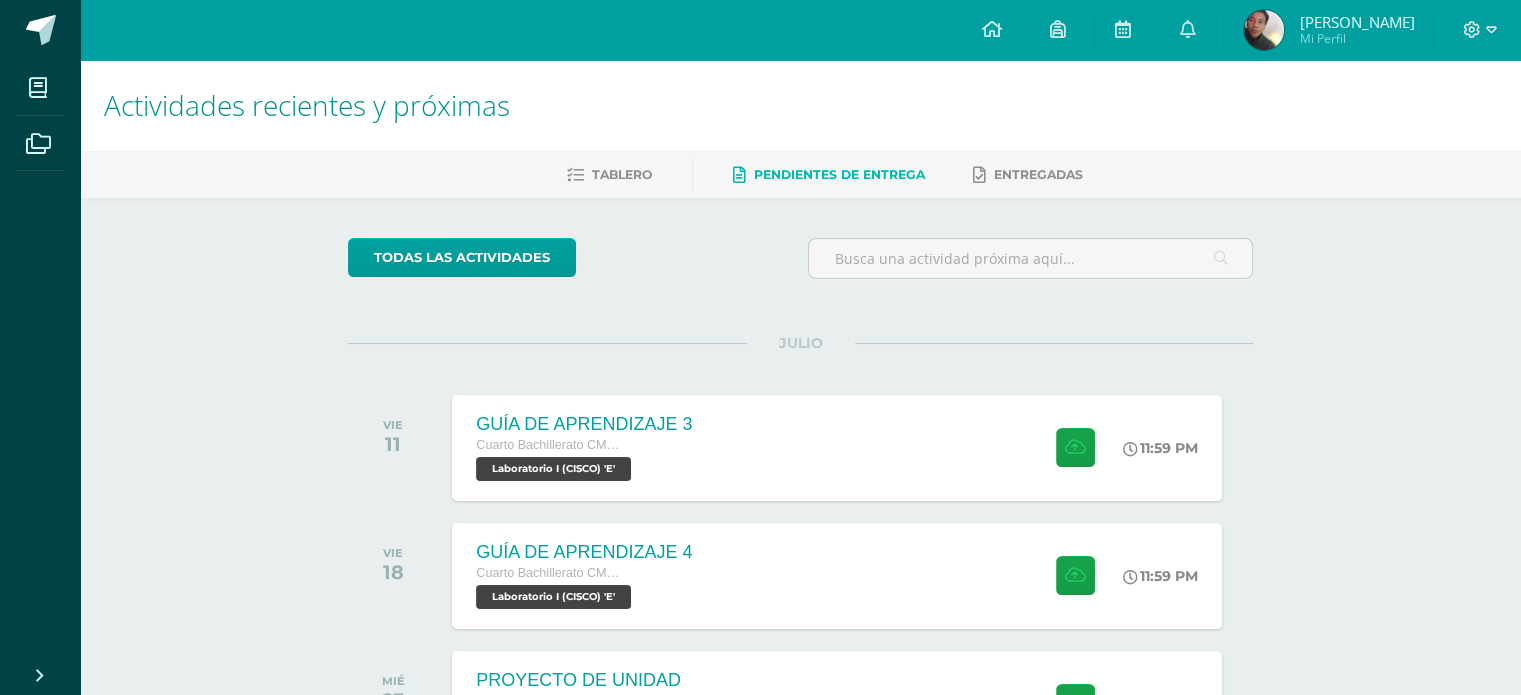 scroll, scrollTop: 100, scrollLeft: 0, axis: vertical 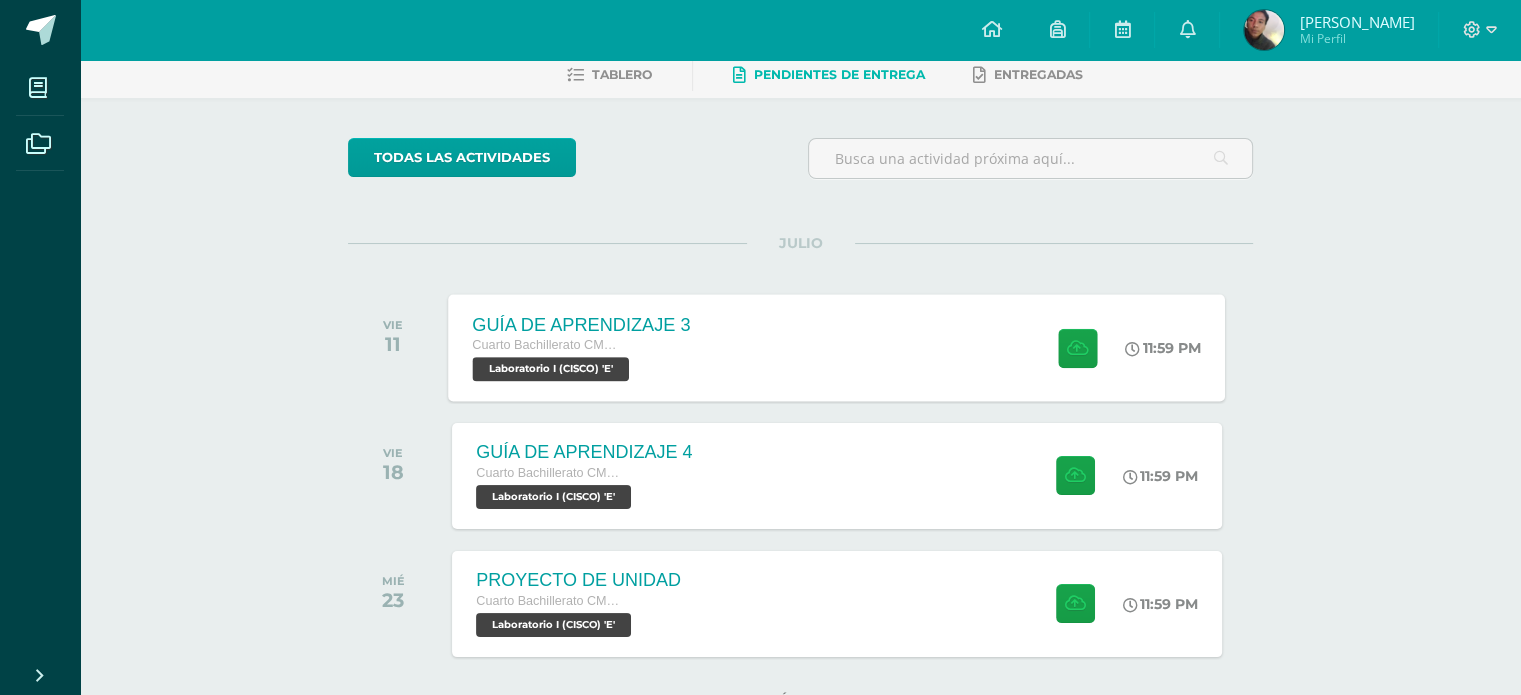 click on "GUÍA DE APRENDIZAJE 3
Cuarto Bachillerato CMP Bachillerato en CCLL con Orientación en Computación
Laboratorio I (CISCO) 'E'
11:59 PM
GUÍA DE APRENDIZAJE 3
Laboratorio I (CISCO)" at bounding box center [837, 347] 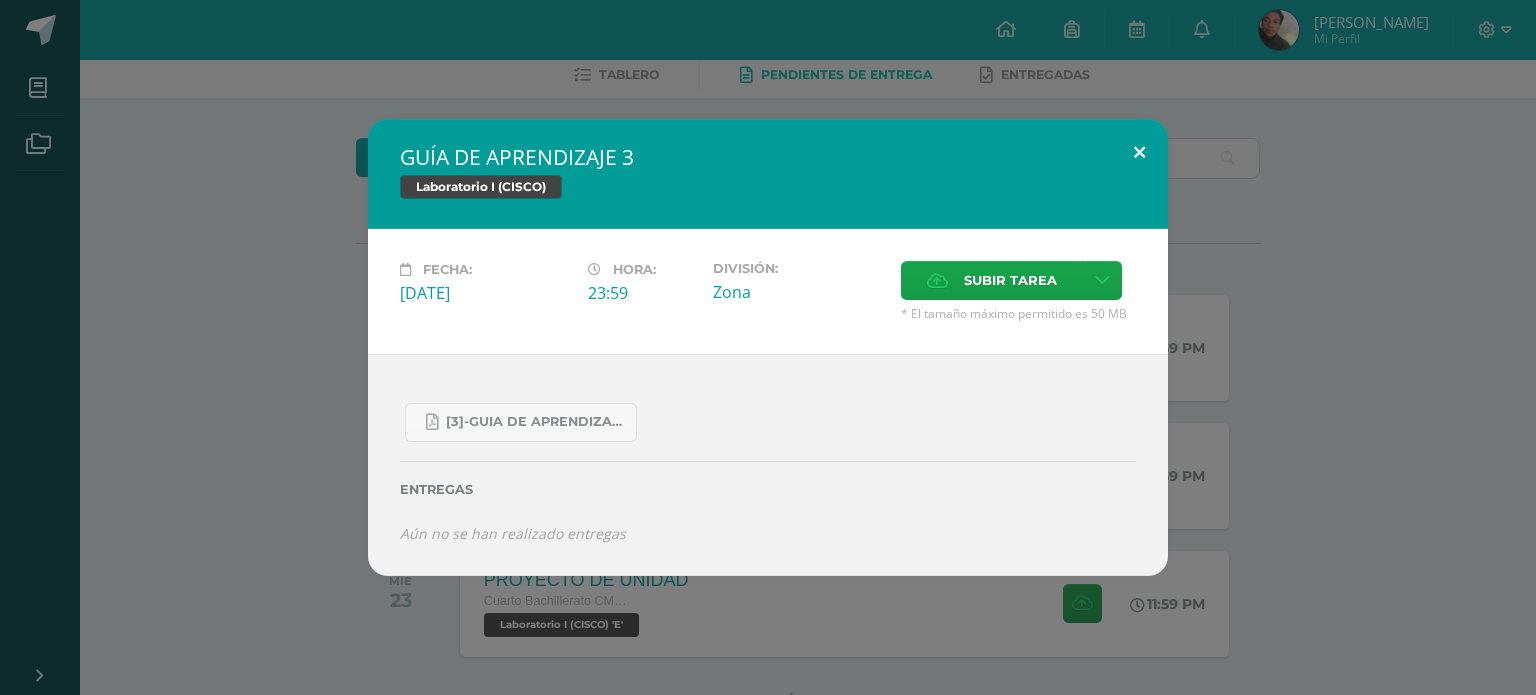 click at bounding box center [1139, 153] 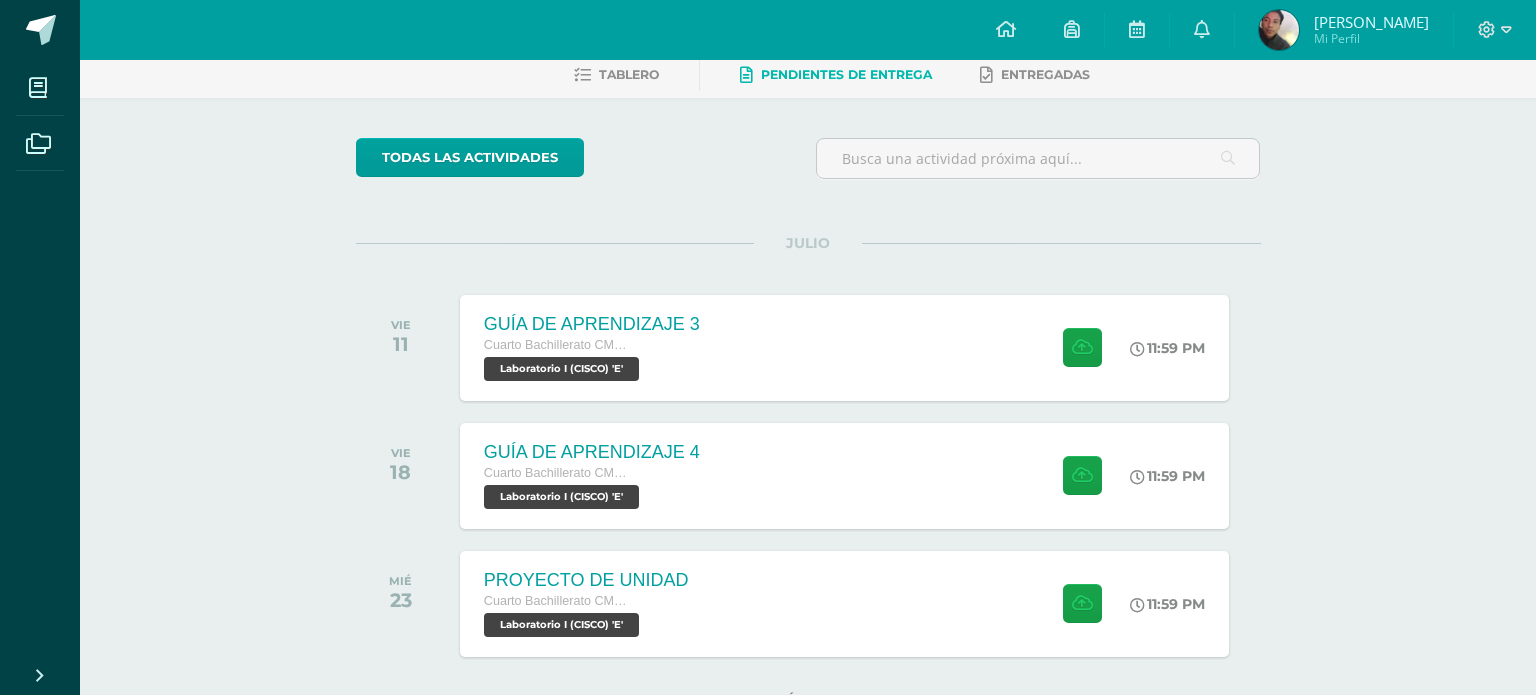 click on "GUÍA DE APRENDIZAJE 4
Cuarto Bachillerato CMP Bachillerato en CCLL con Orientación en Computación
Laboratorio I (CISCO) 'E'
11:59 PM
GUÍA DE APRENDIZAJE 4
Laboratorio I (CISCO)" at bounding box center [844, 476] 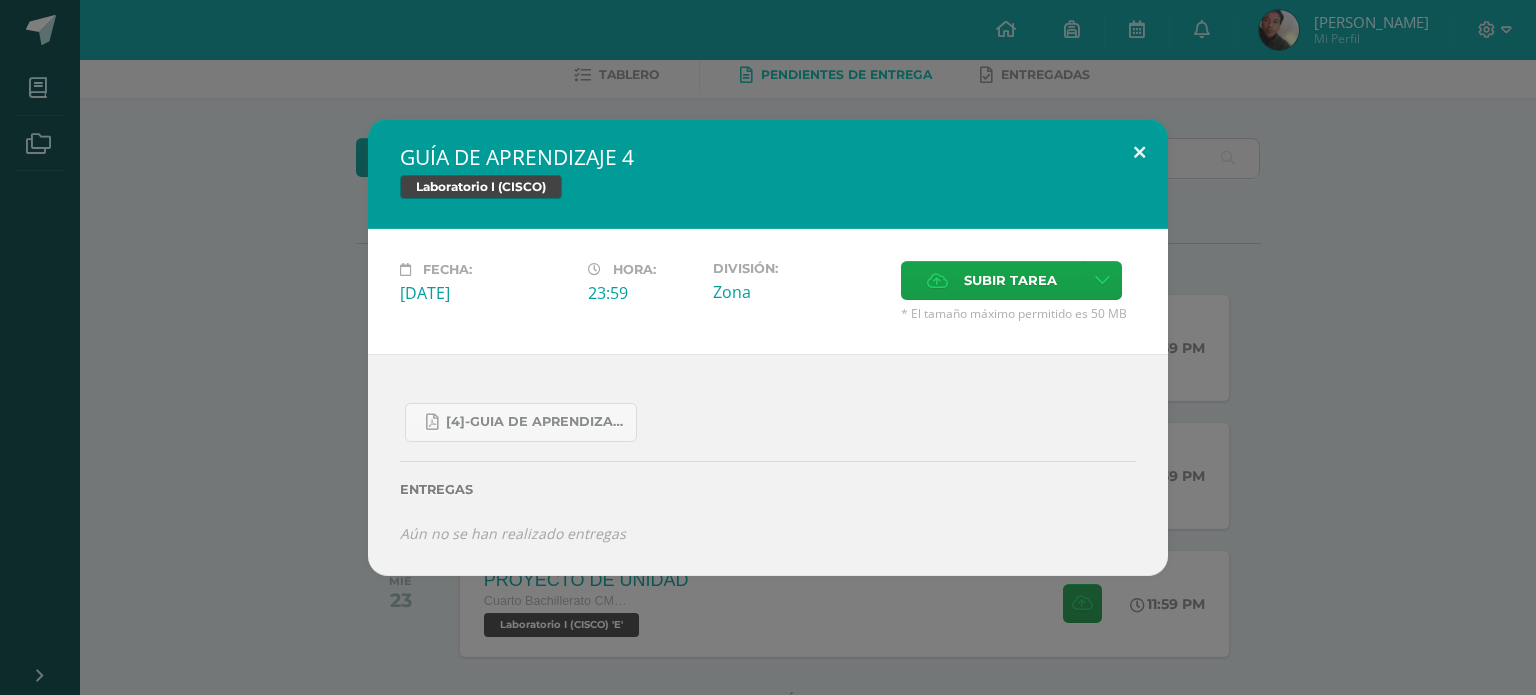 click at bounding box center (1139, 153) 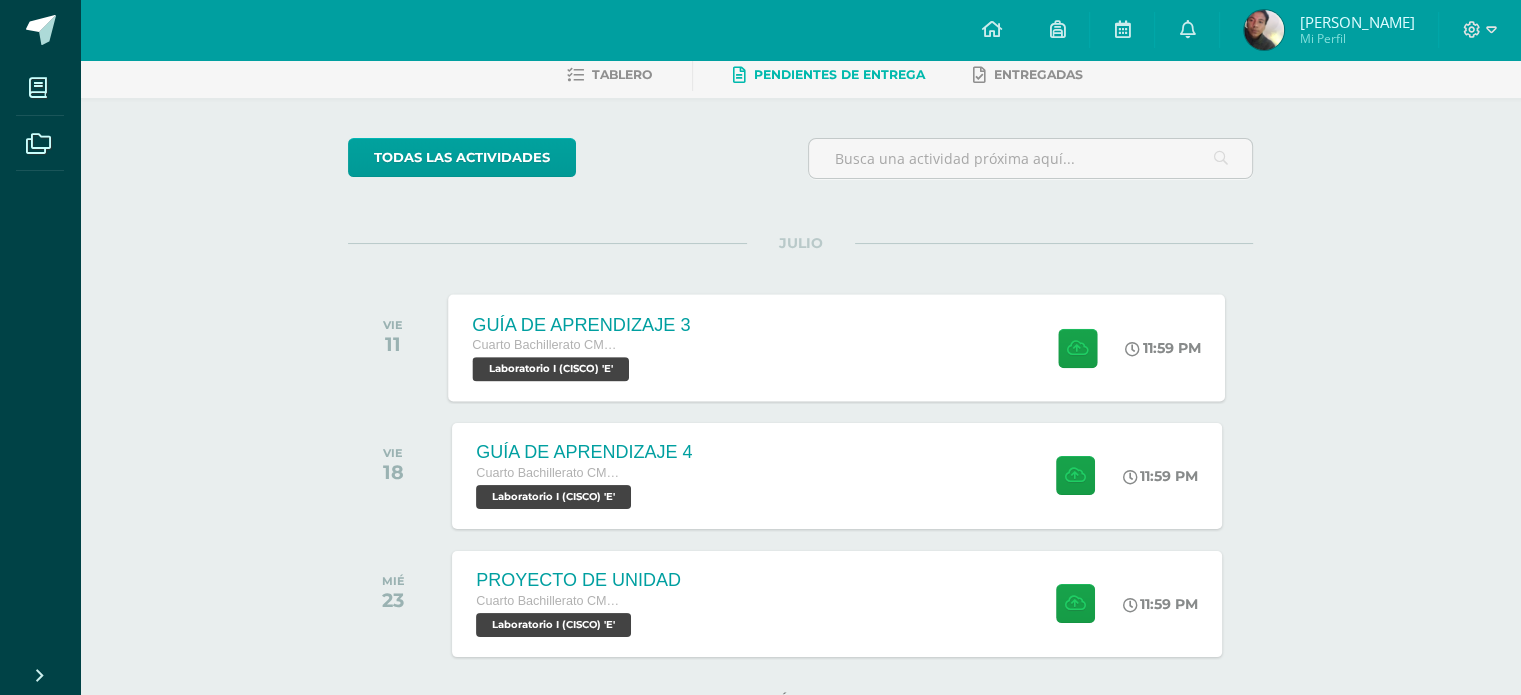 click on "GUÍA DE APRENDIZAJE 3
Cuarto Bachillerato CMP Bachillerato en CCLL con Orientación en Computación
Laboratorio I (CISCO) 'E'
11:59 PM
GUÍA DE APRENDIZAJE 3
Laboratorio I (CISCO)" at bounding box center [837, 347] 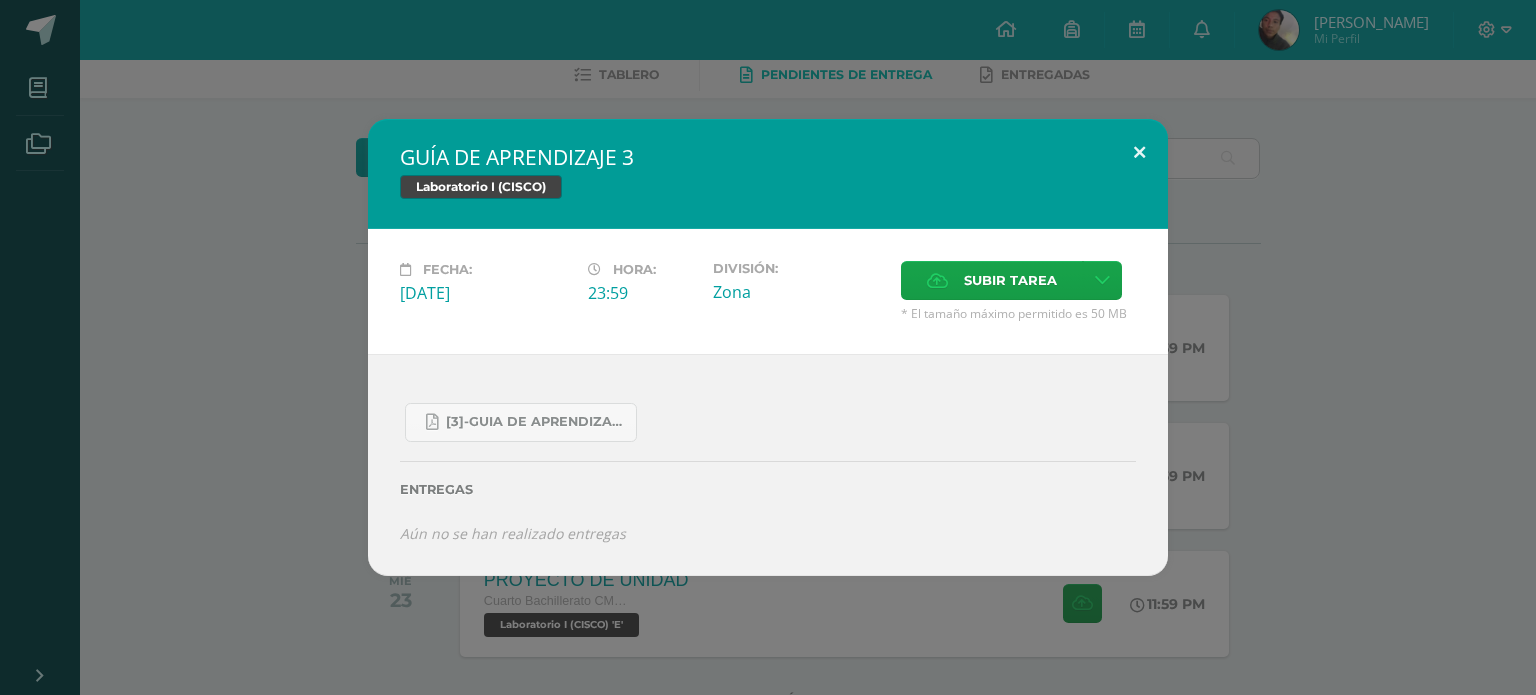click at bounding box center (1139, 153) 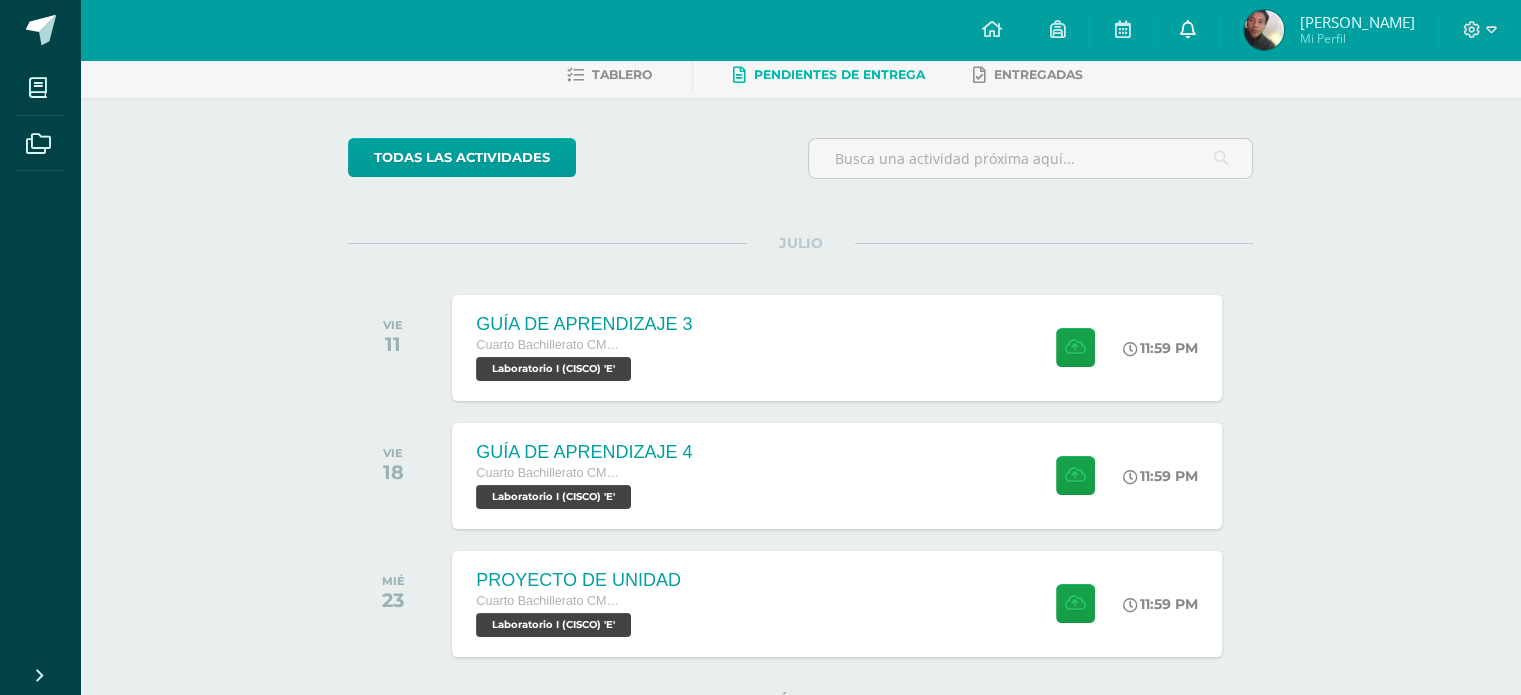 click at bounding box center (1187, 30) 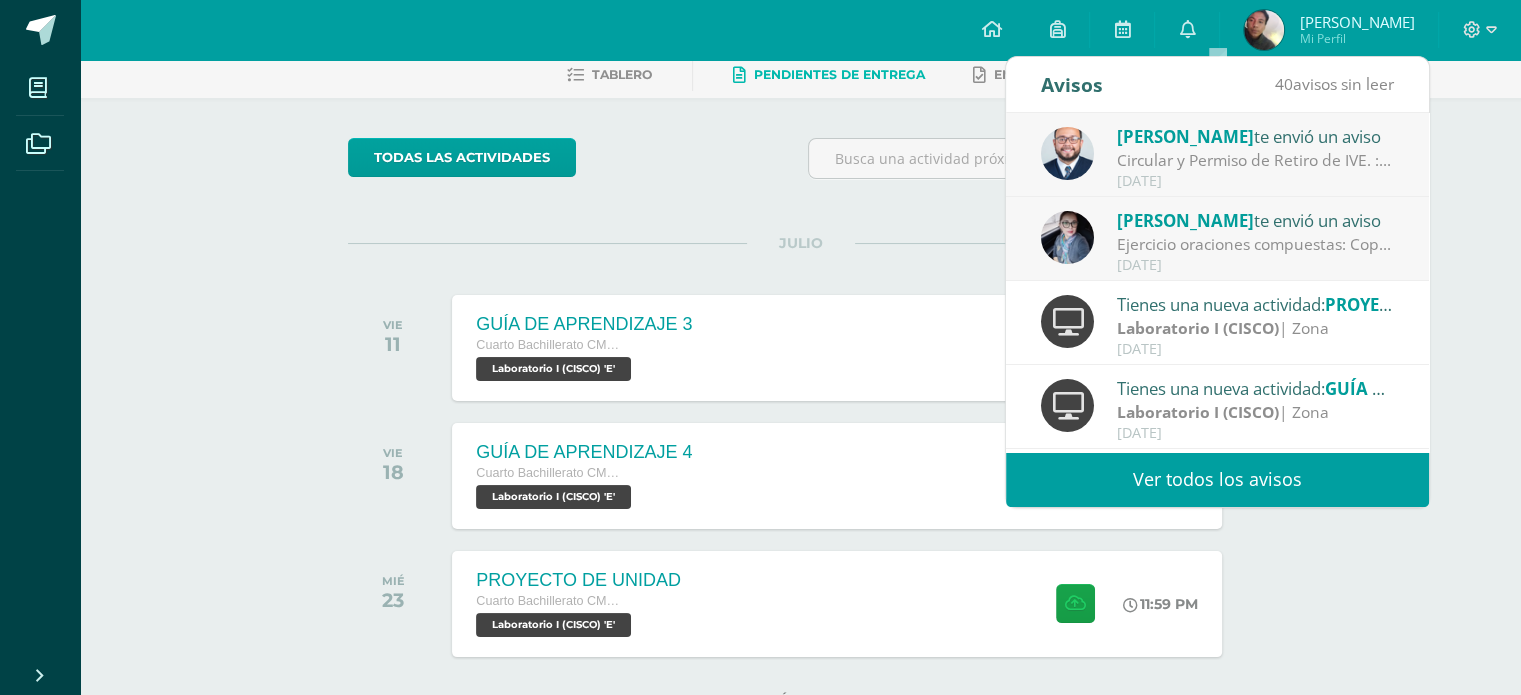 click on "Yadira Mayen  te envió un aviso" at bounding box center [1256, 220] 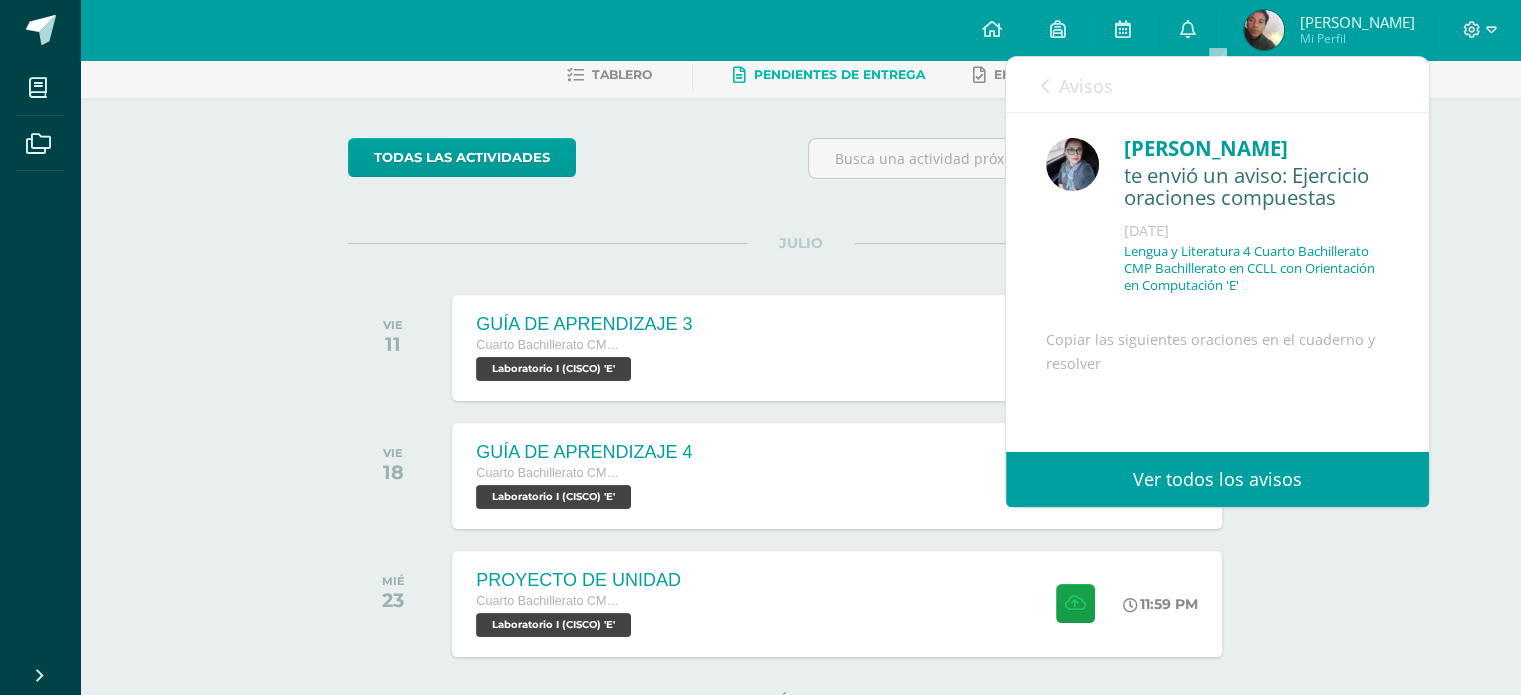 click on "Avisos 39  avisos sin leer
Avisos" at bounding box center [1217, 85] 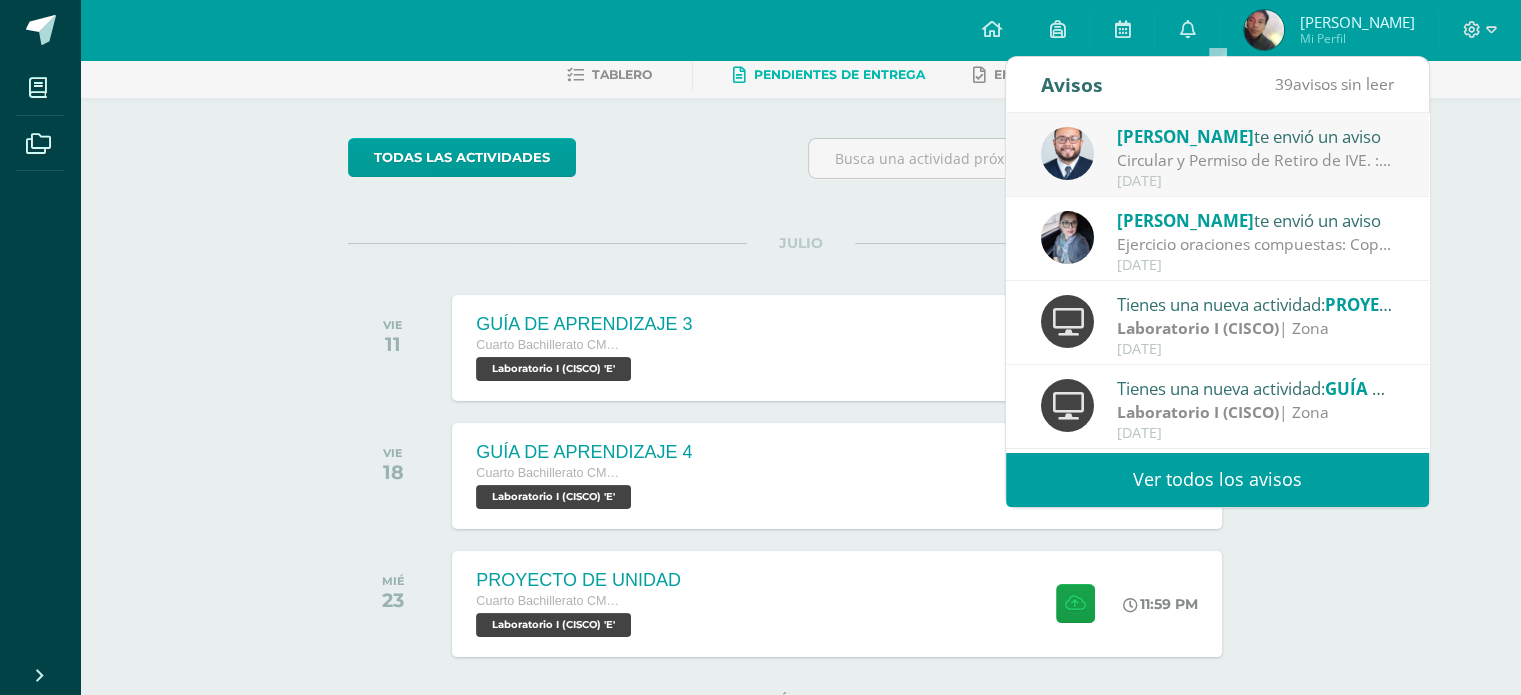 click on "Ver todos los avisos" at bounding box center (1217, 479) 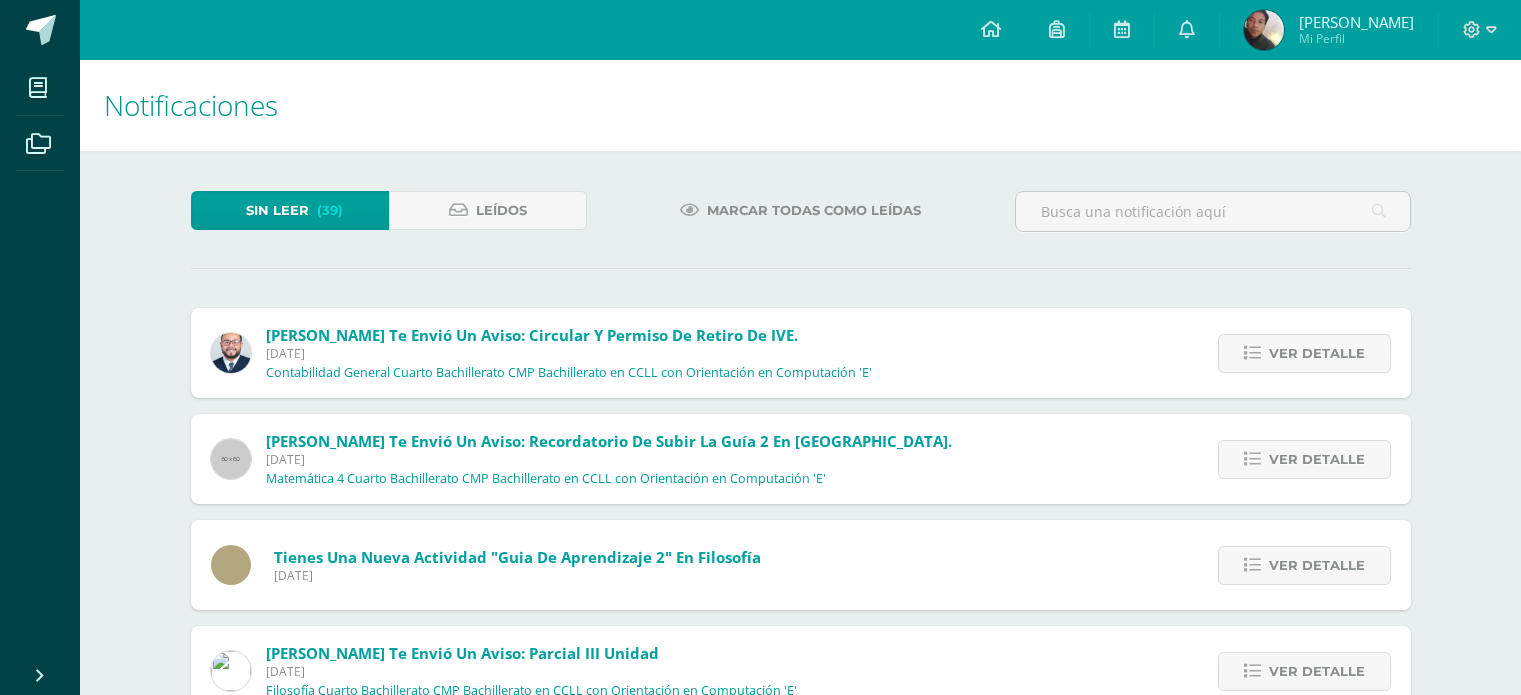 scroll, scrollTop: 0, scrollLeft: 0, axis: both 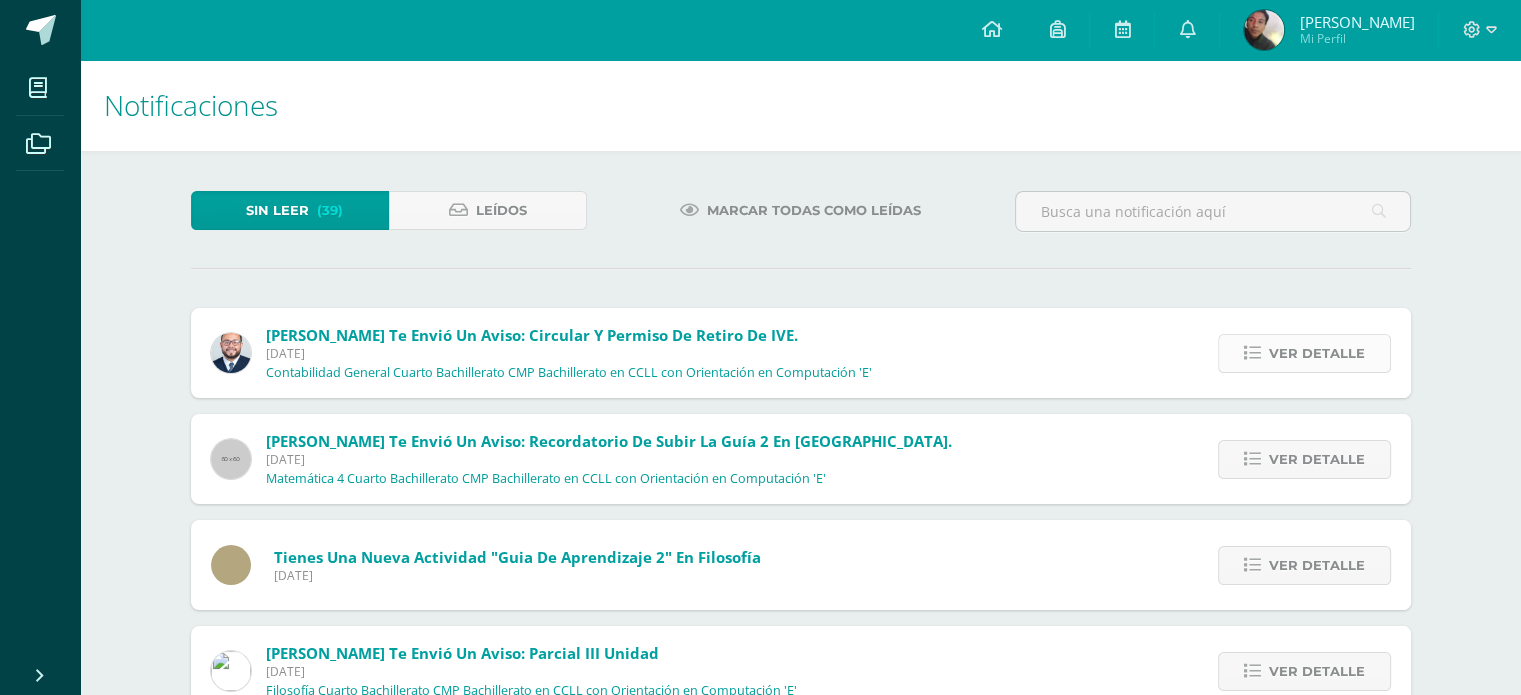 click on "Ver detalle" at bounding box center (1317, 353) 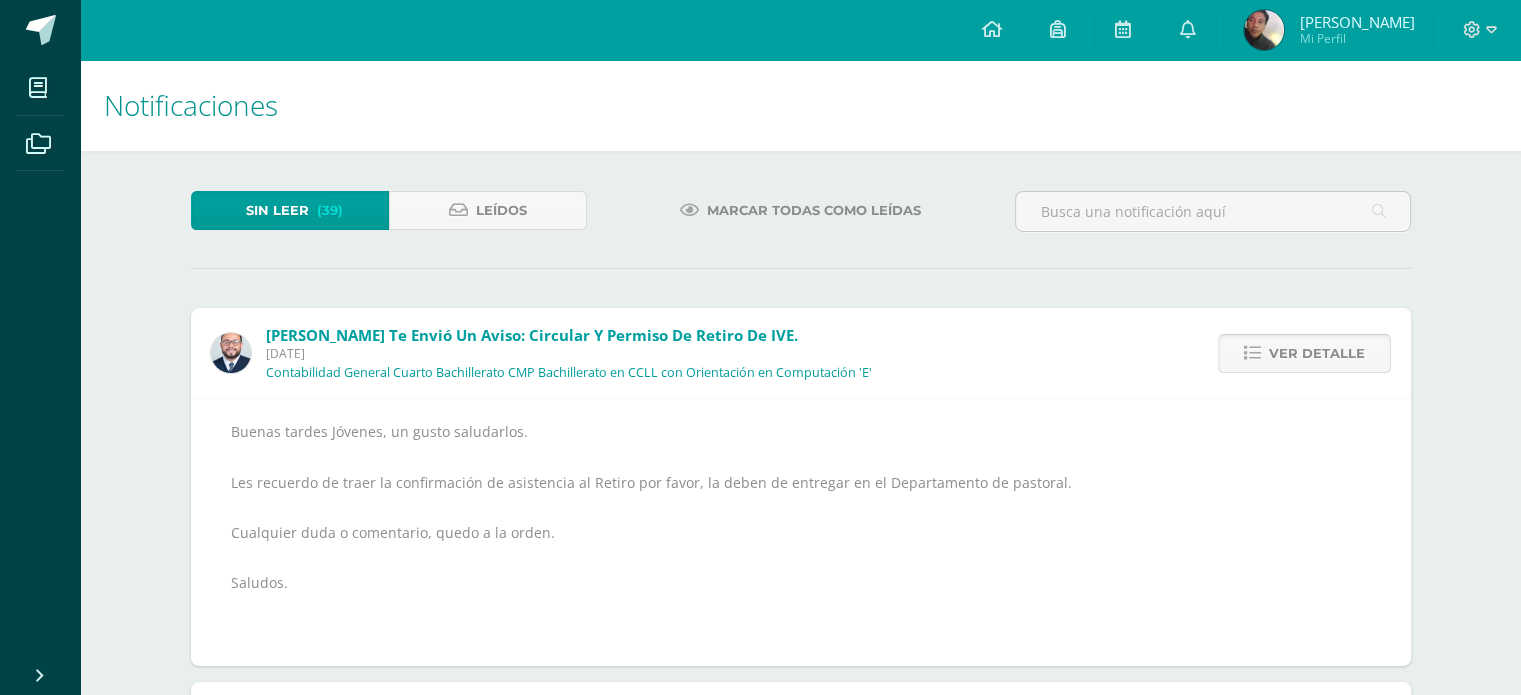 click on "Ver detalle" at bounding box center [1317, 353] 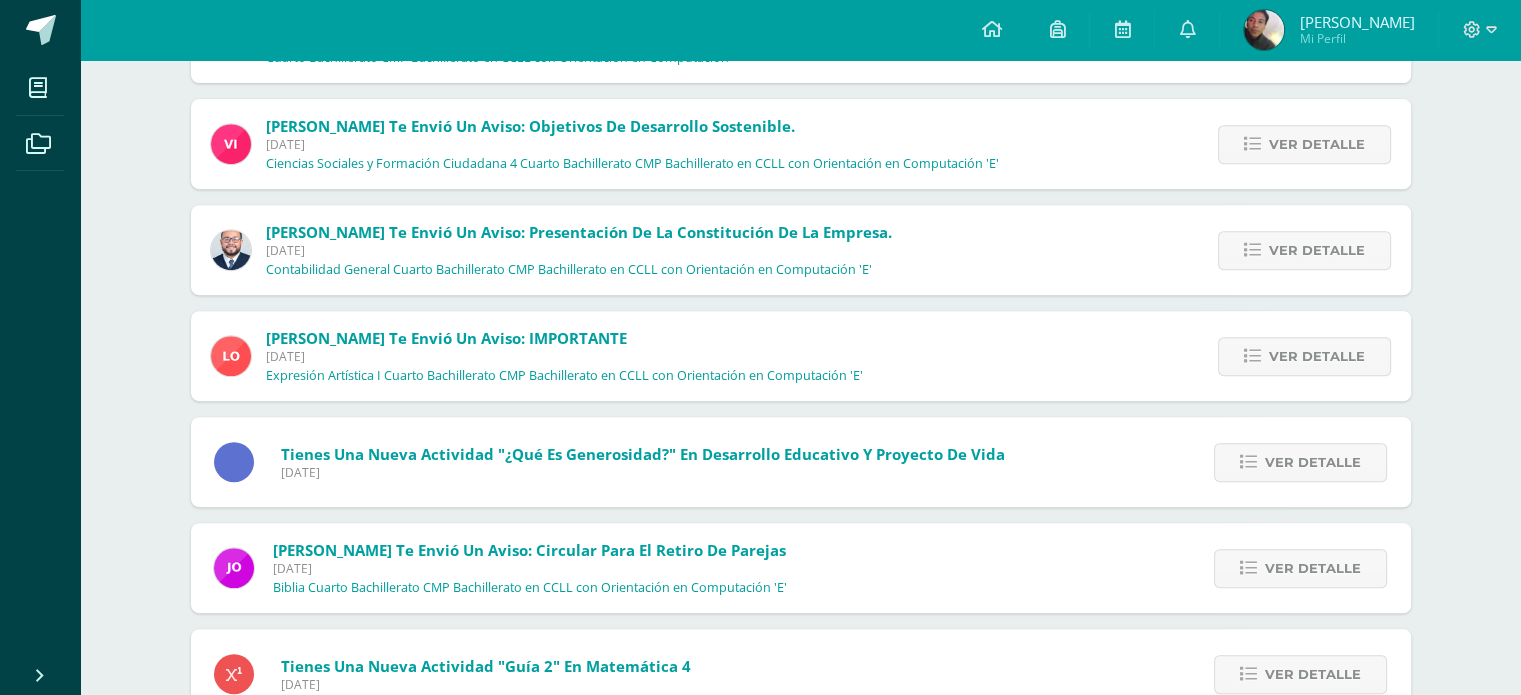 scroll, scrollTop: 858, scrollLeft: 0, axis: vertical 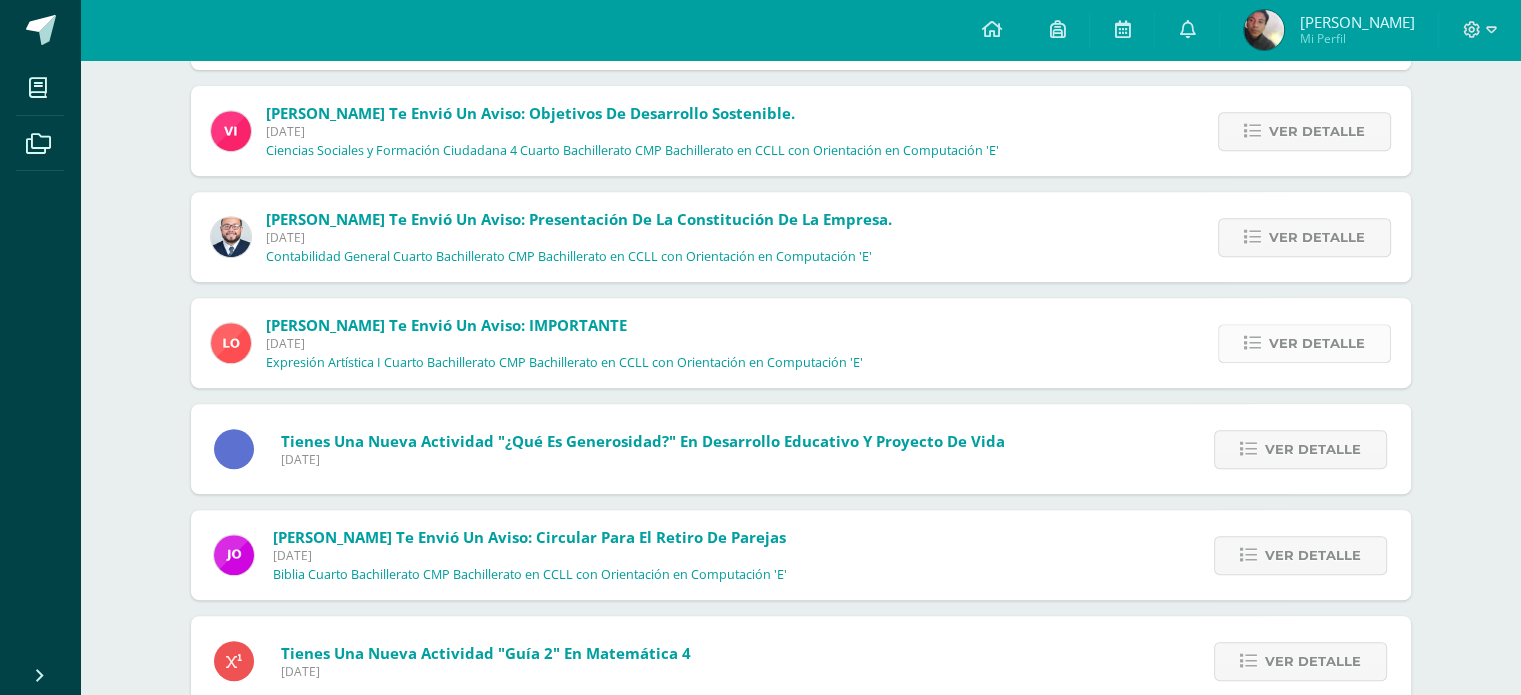 click on "Ver detalle" at bounding box center [1317, 343] 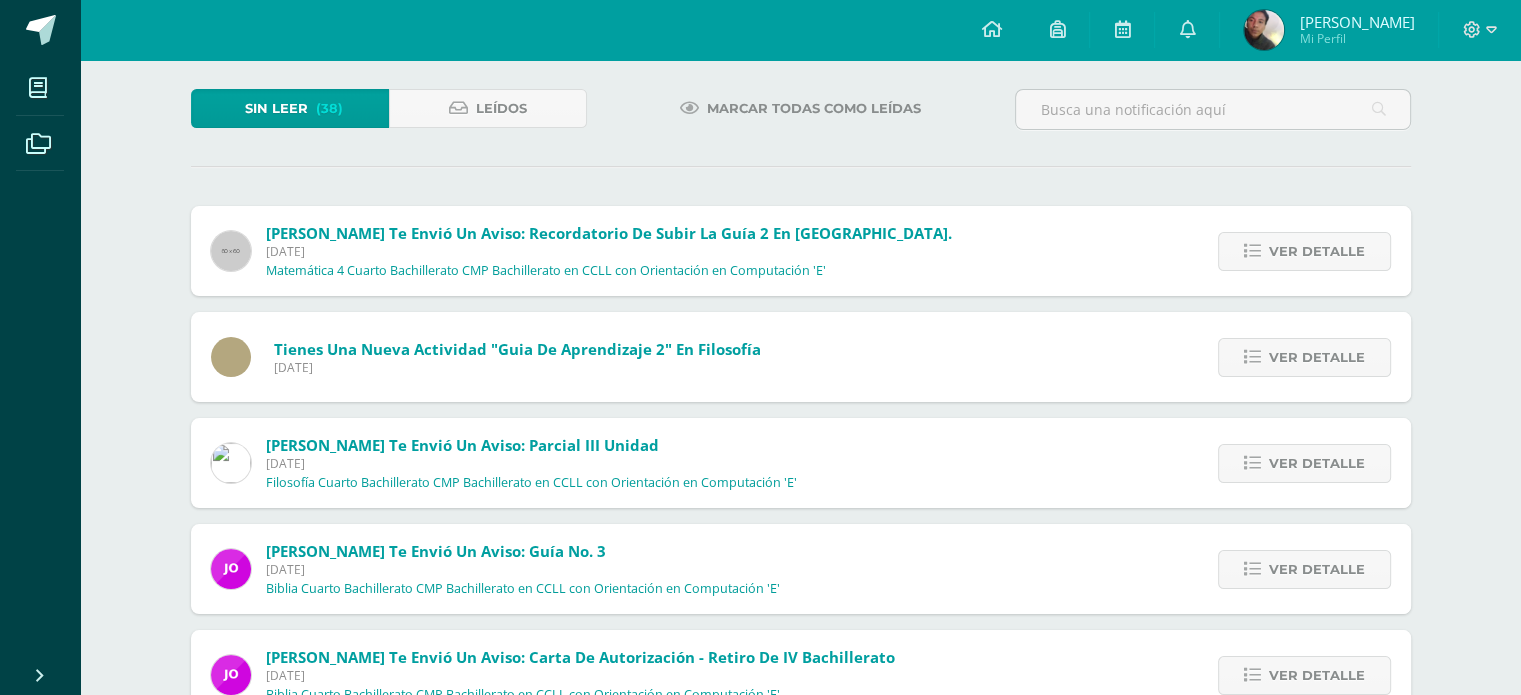 scroll, scrollTop: 0, scrollLeft: 0, axis: both 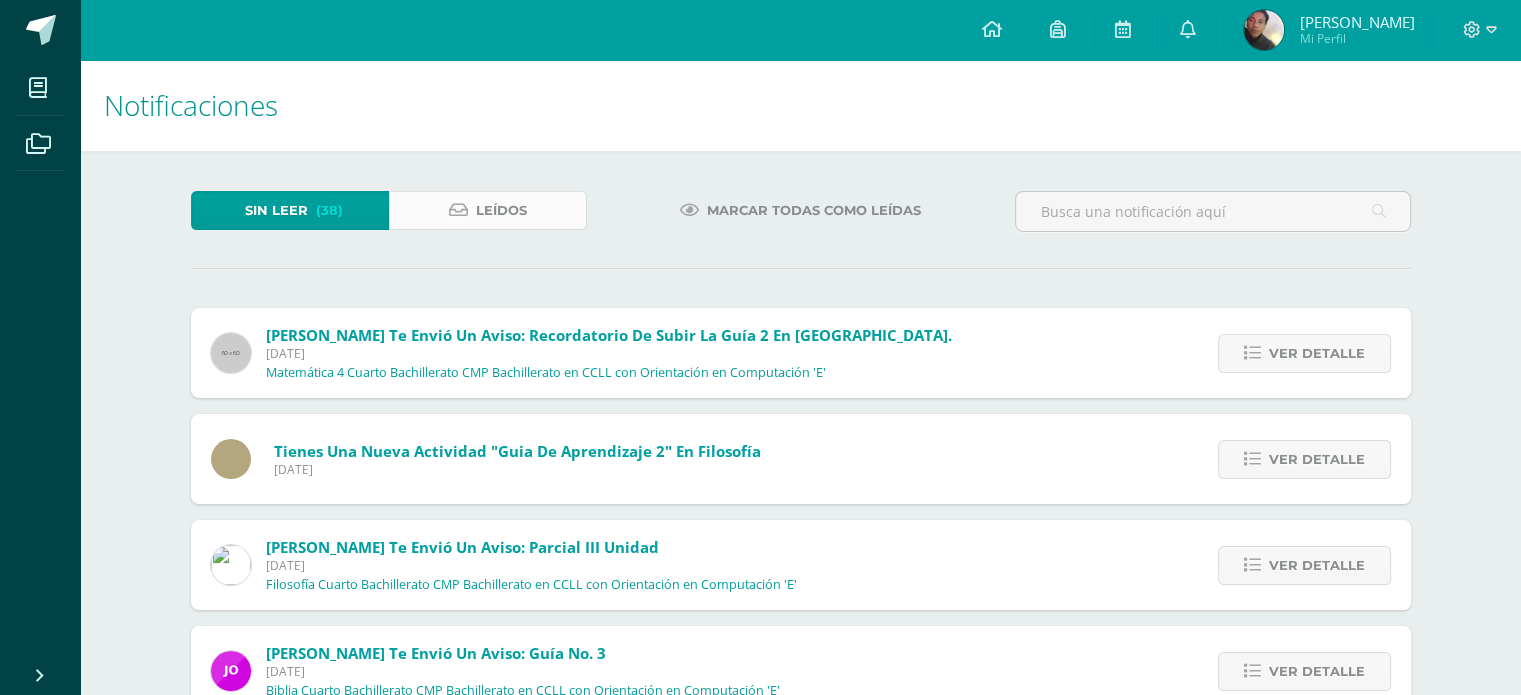 click on "Leídos" at bounding box center (488, 210) 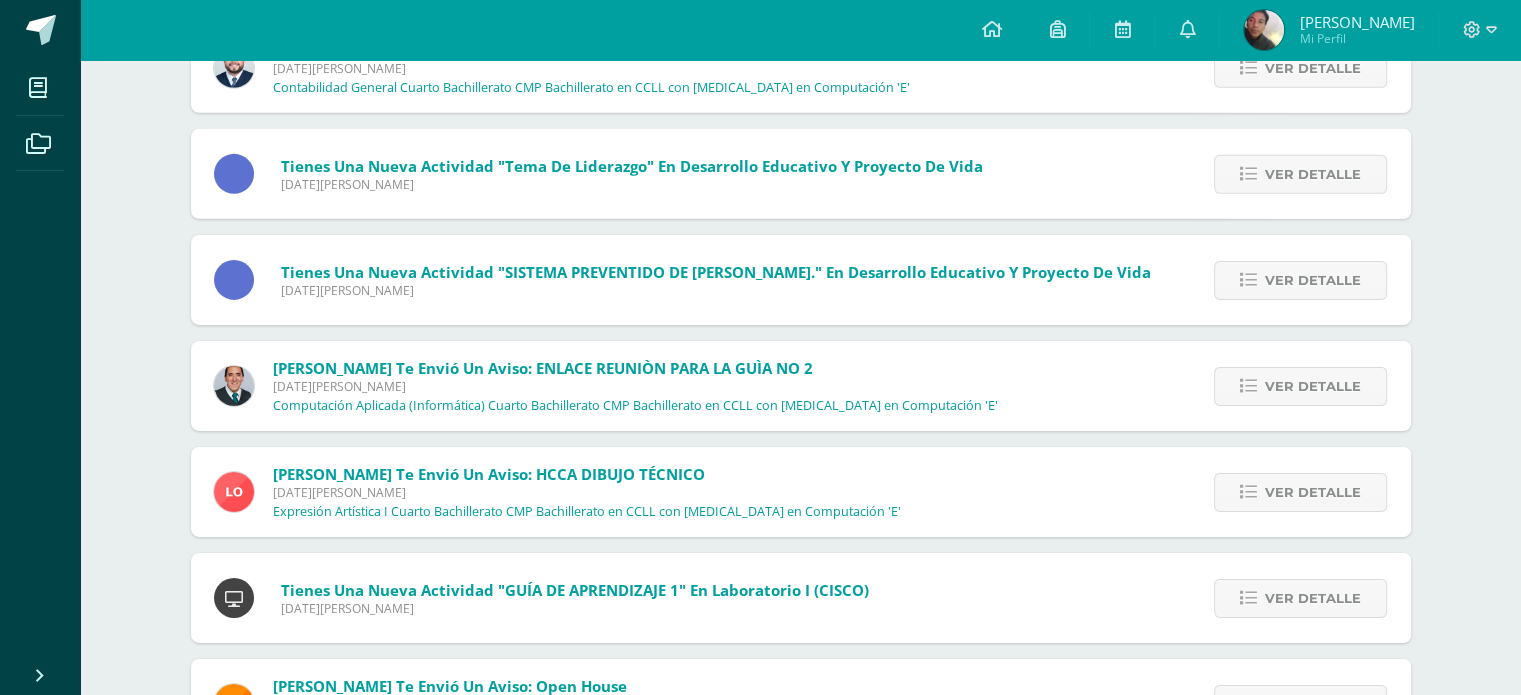 scroll, scrollTop: 6532, scrollLeft: 0, axis: vertical 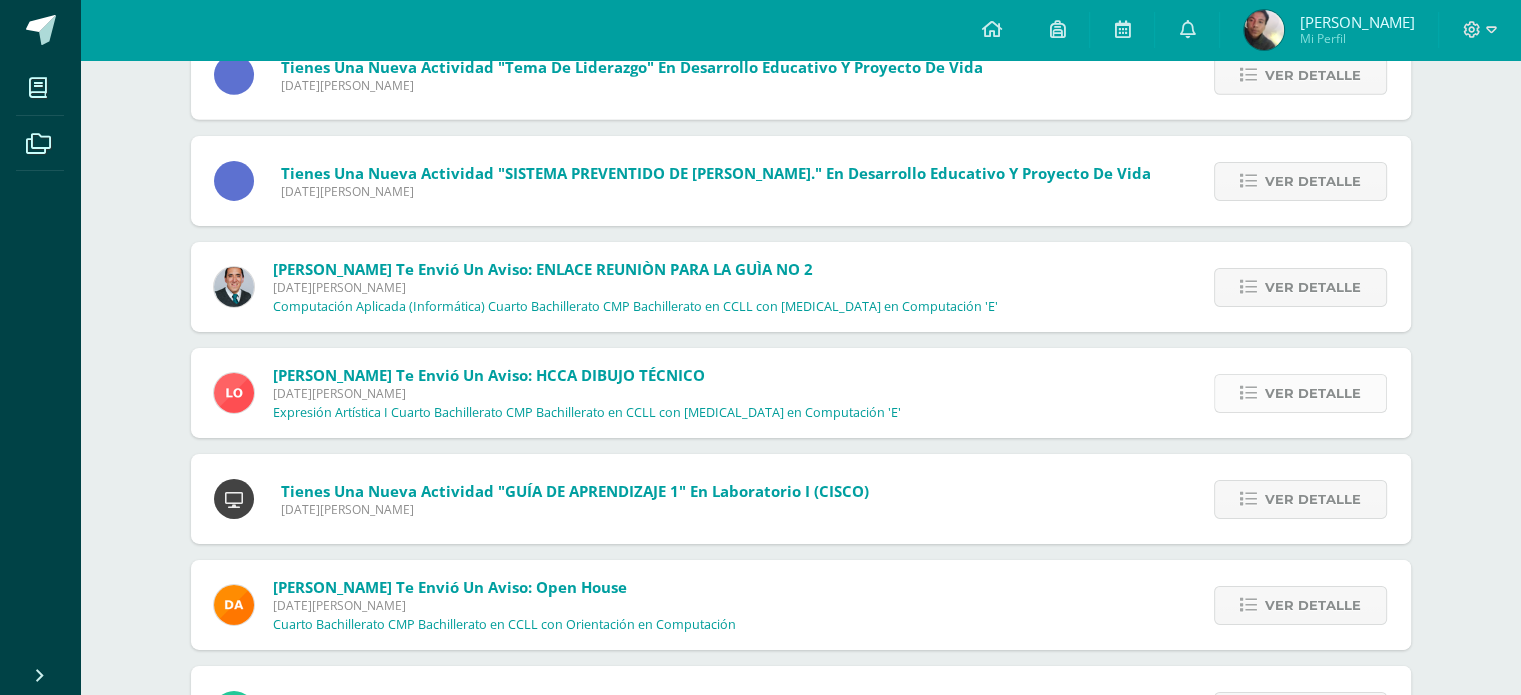 click on "Ver detalle" at bounding box center [1313, 393] 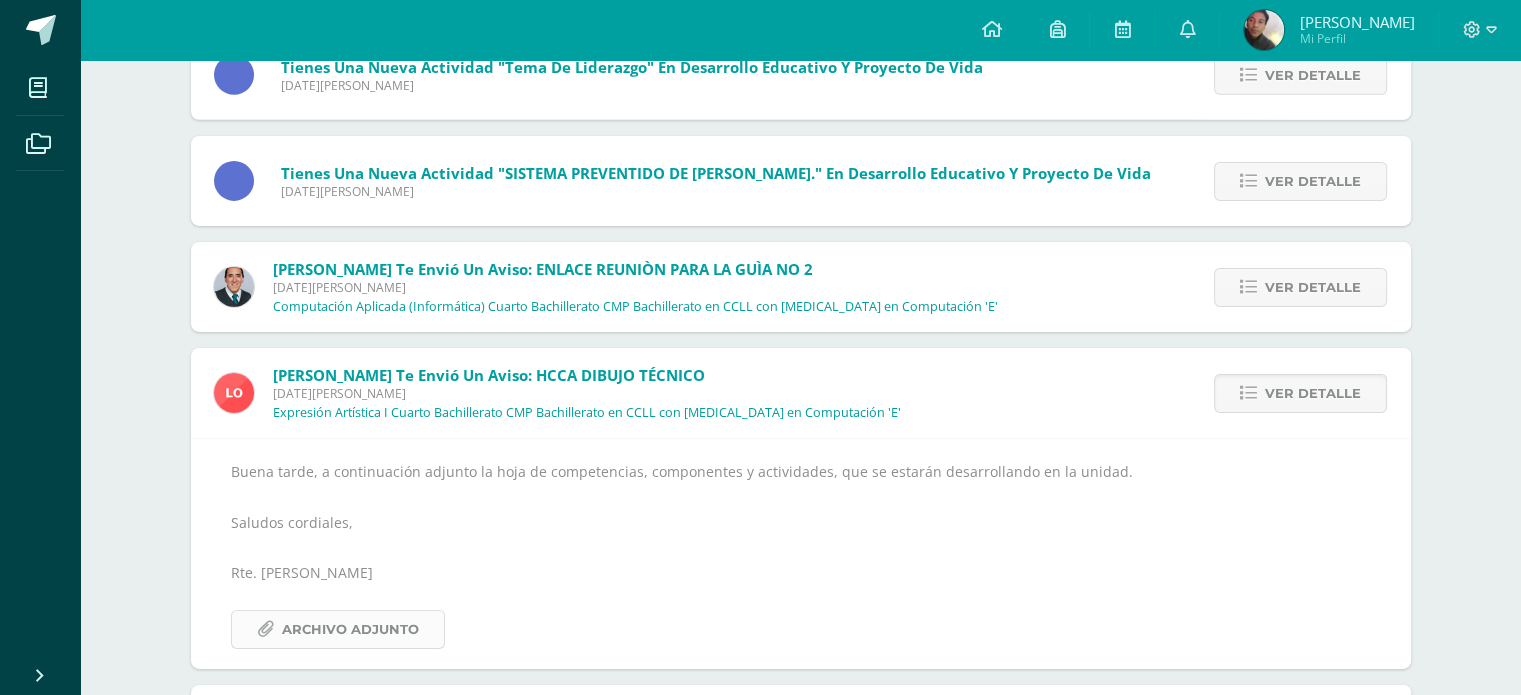 click on "Archivo Adjunto" at bounding box center [338, 629] 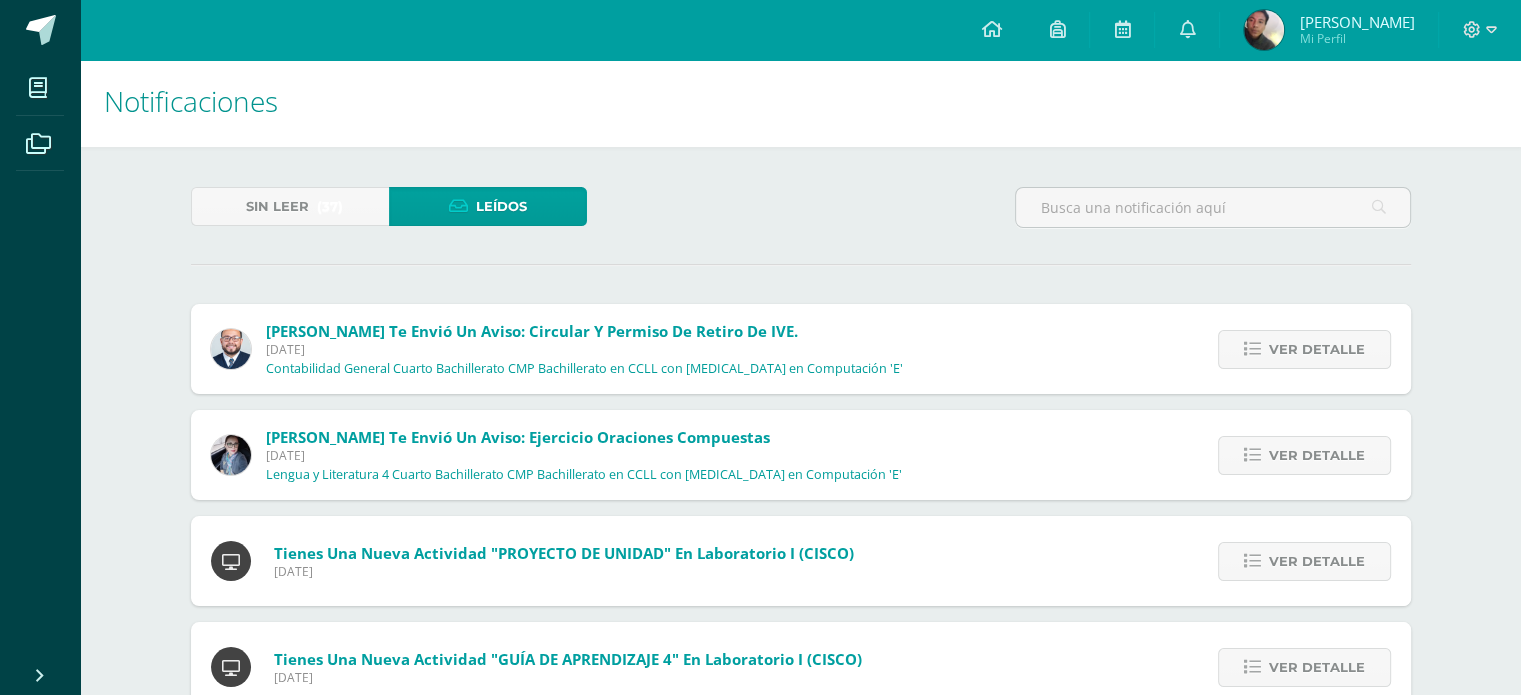 scroll, scrollTop: 0, scrollLeft: 0, axis: both 